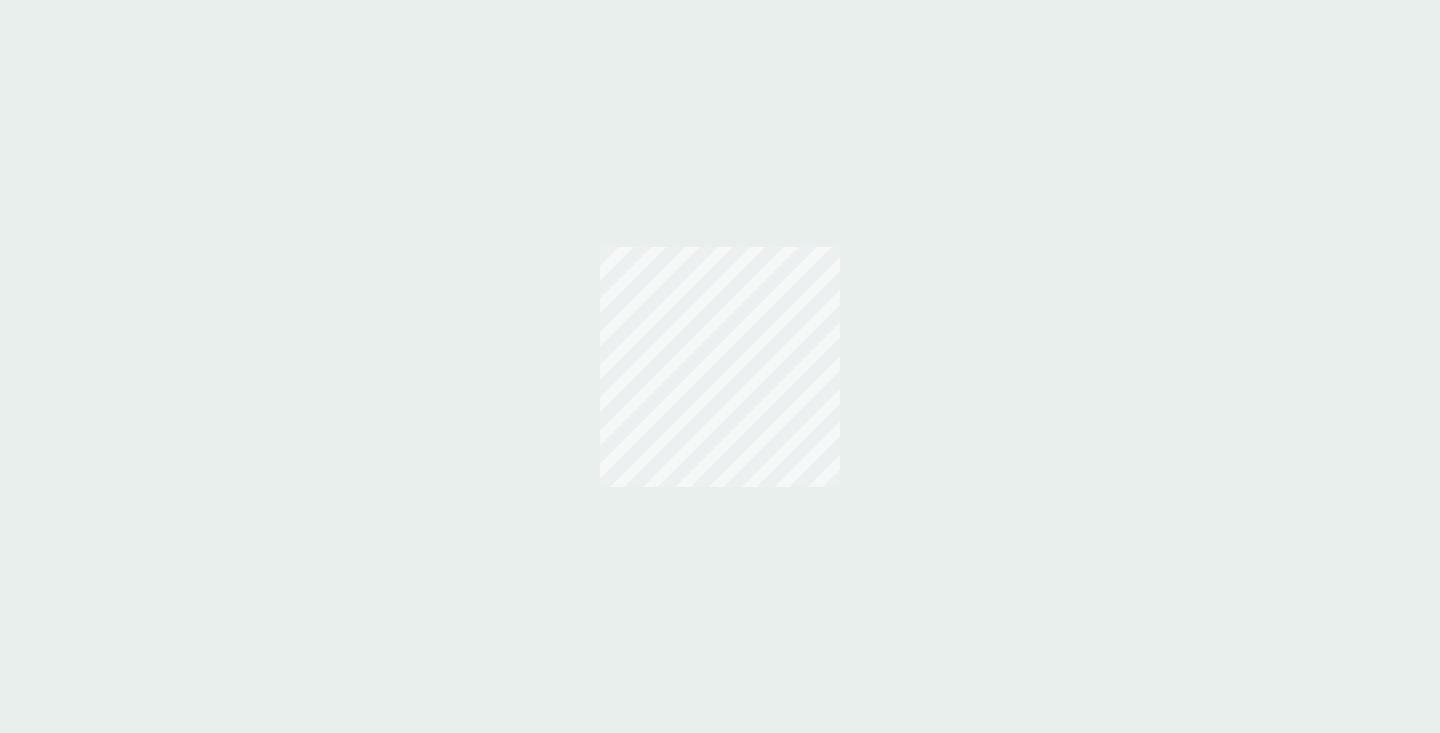 scroll, scrollTop: 0, scrollLeft: 0, axis: both 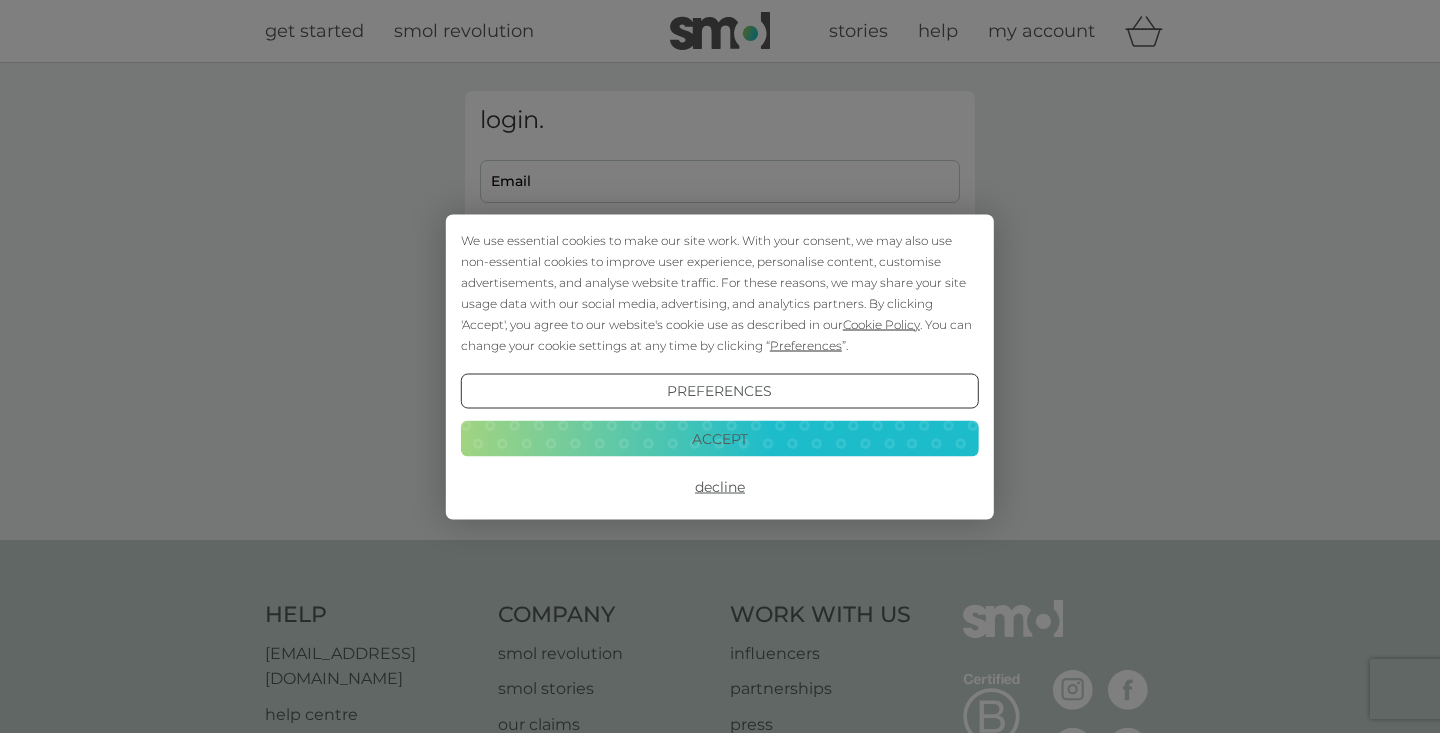 click on "Accept" at bounding box center [720, 439] 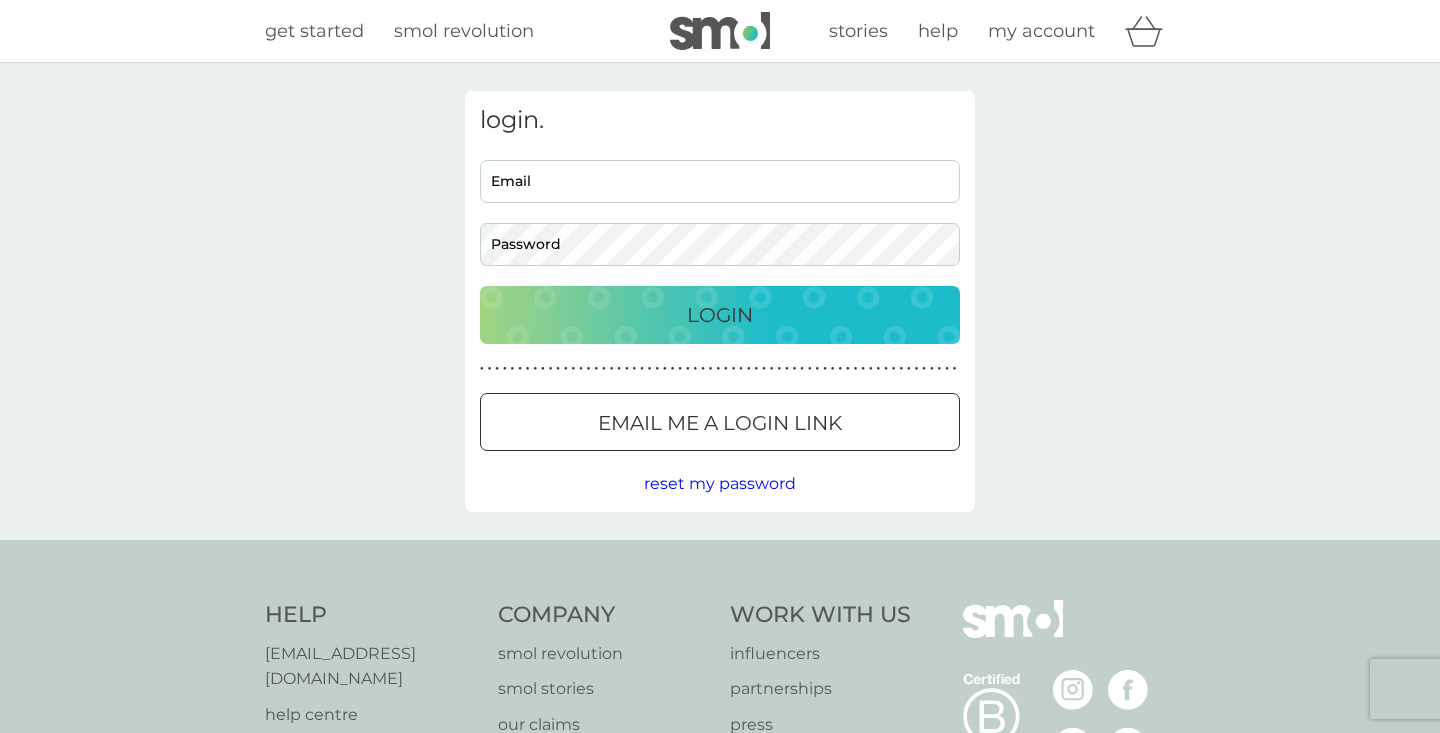 scroll, scrollTop: 0, scrollLeft: 0, axis: both 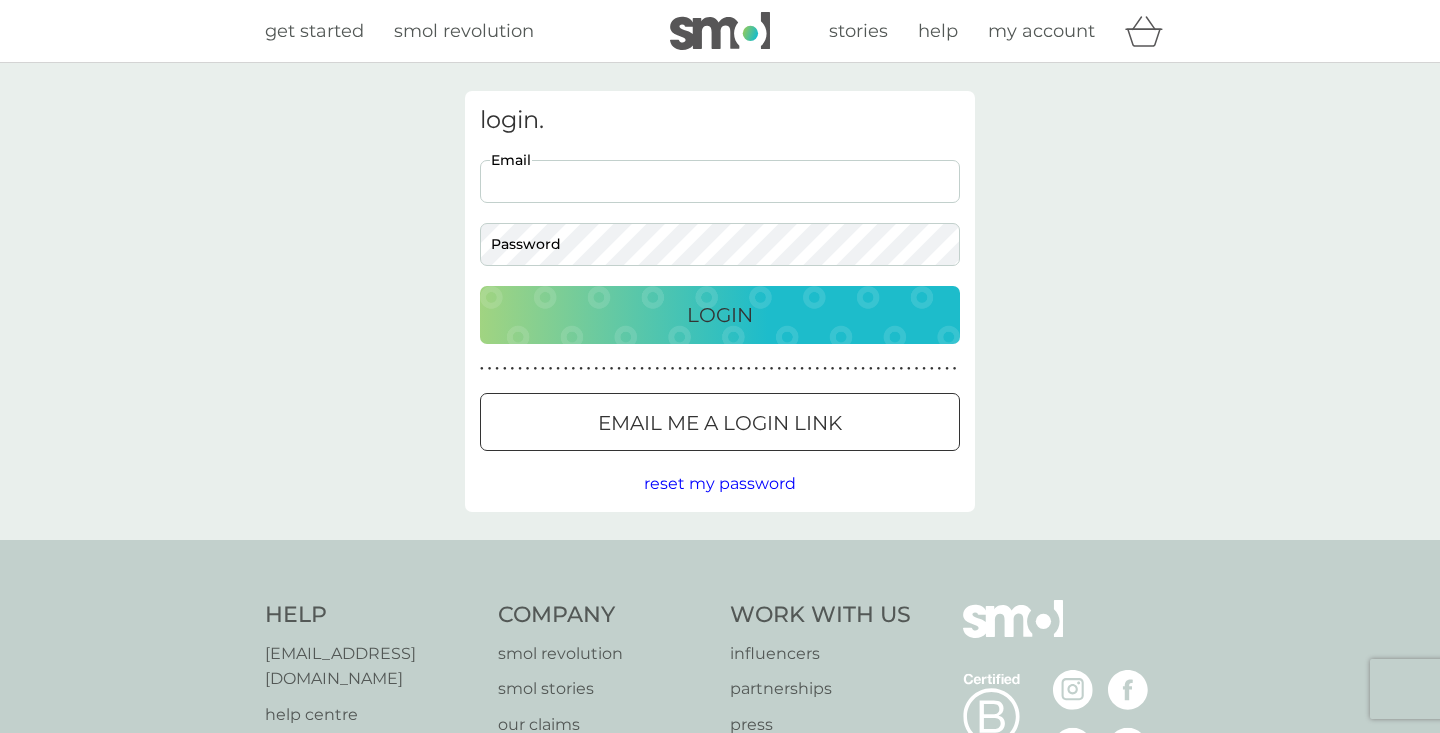 type on "w" 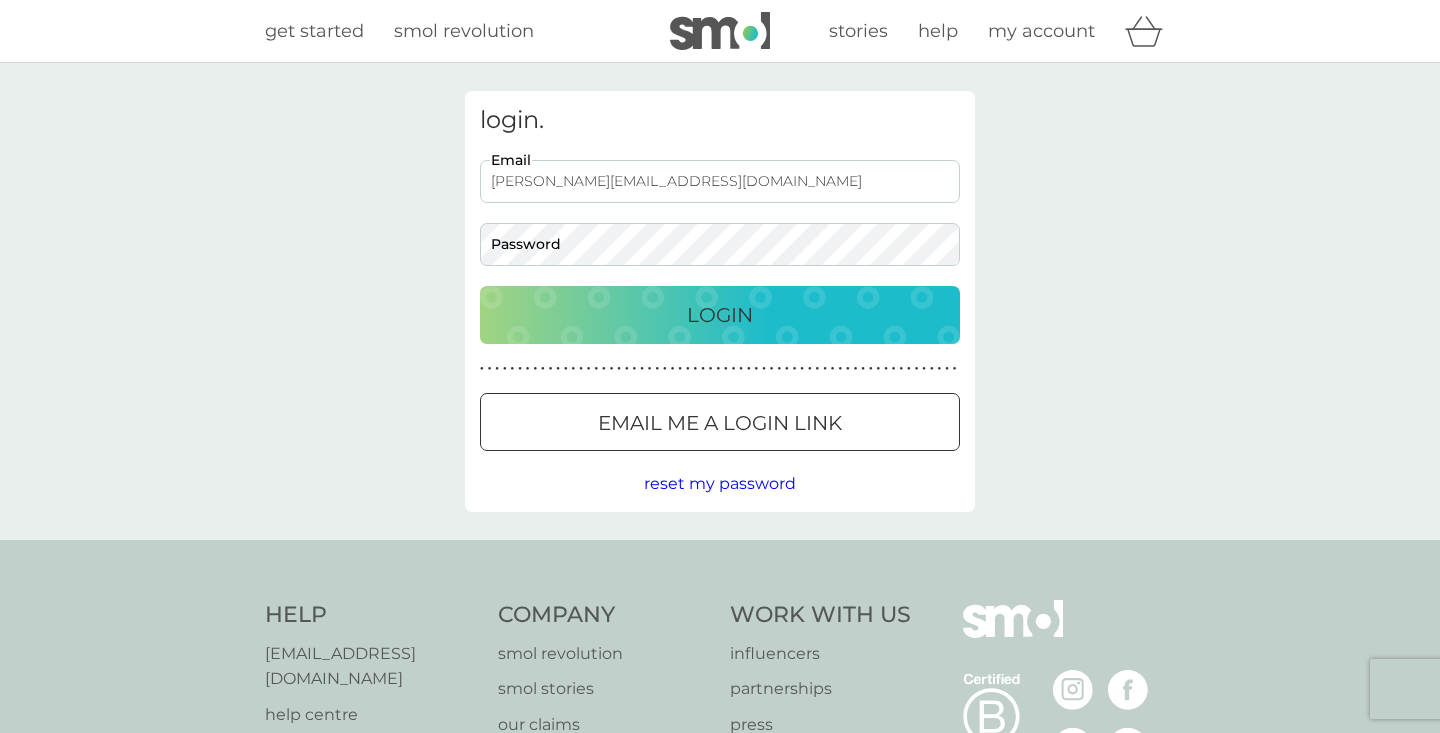 click on "[PERSON_NAME][EMAIL_ADDRESS][DOMAIN_NAME]" at bounding box center [720, 181] 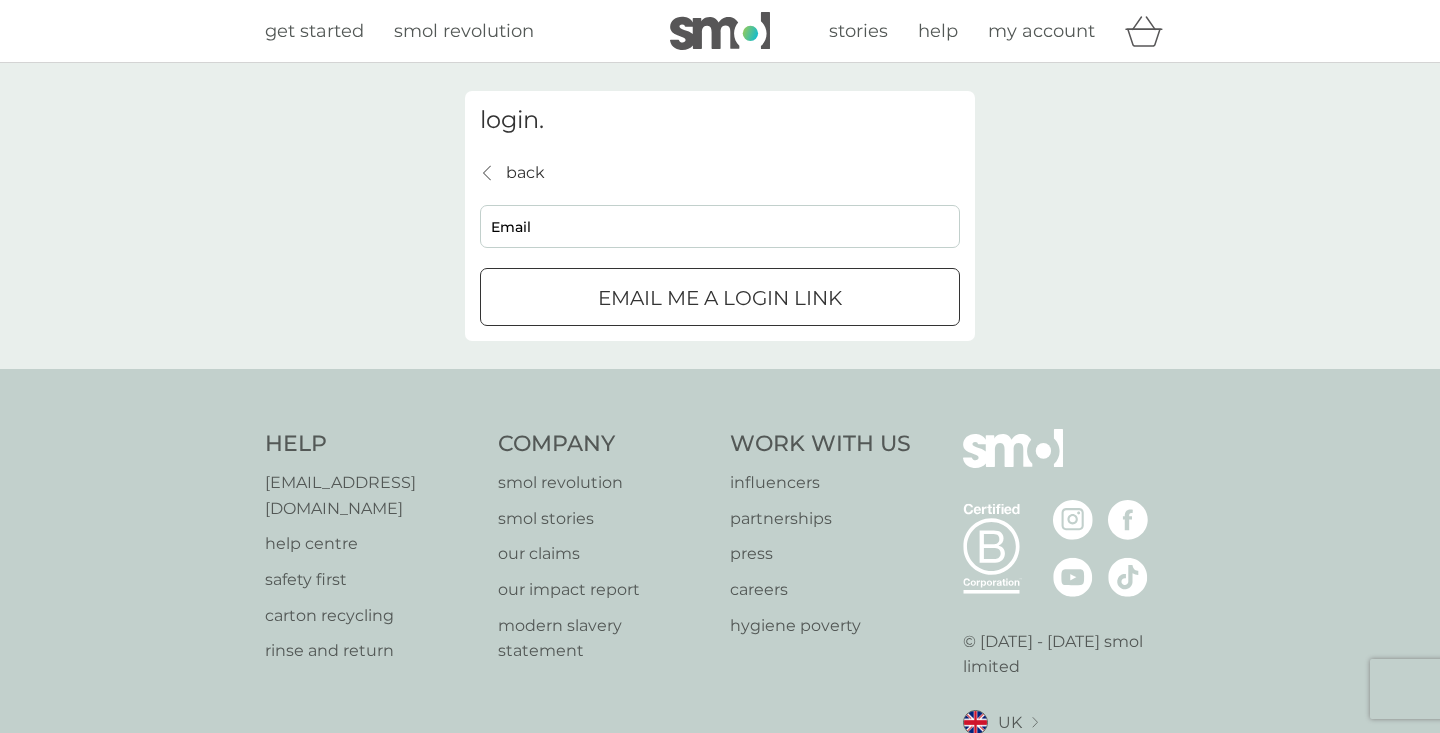 click on "Email me a login link" at bounding box center (720, 298) 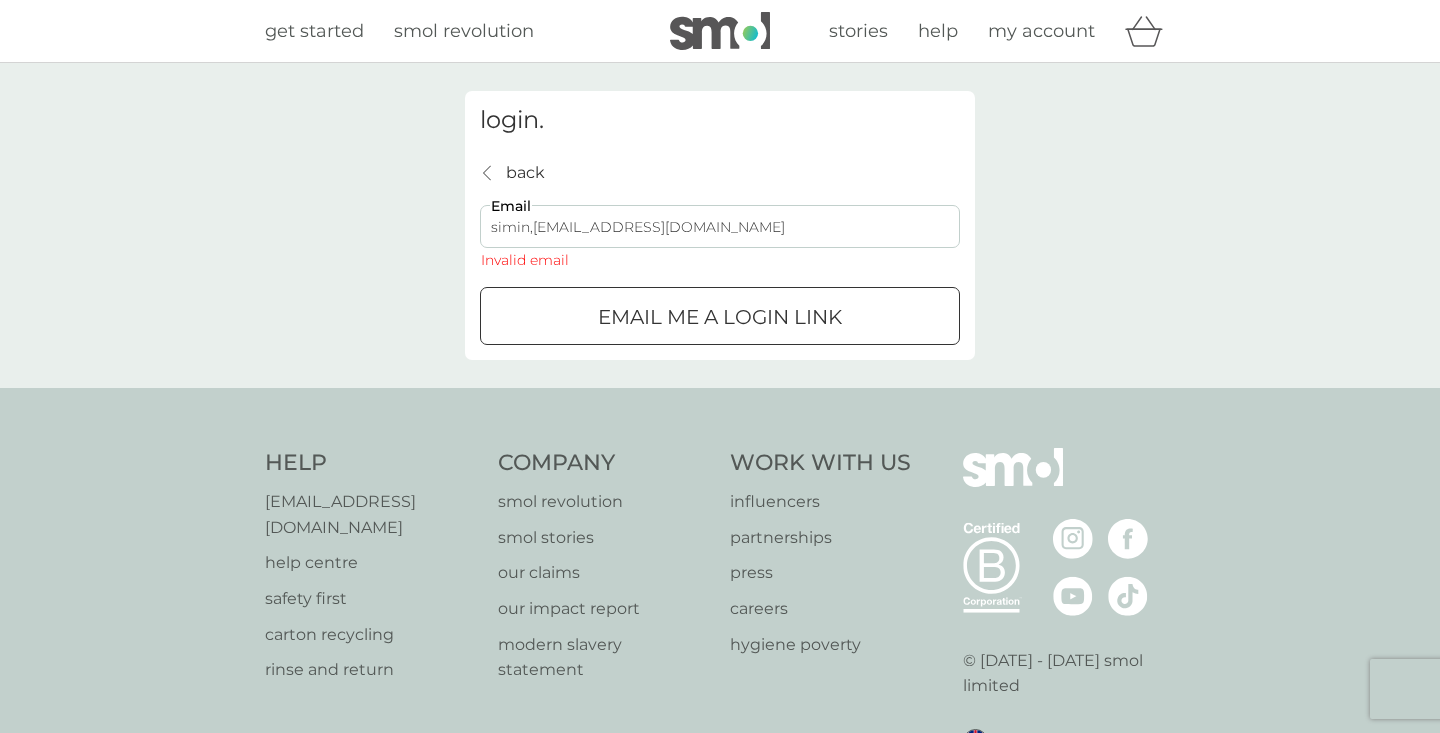 click on "Email me a login link" at bounding box center (720, 317) 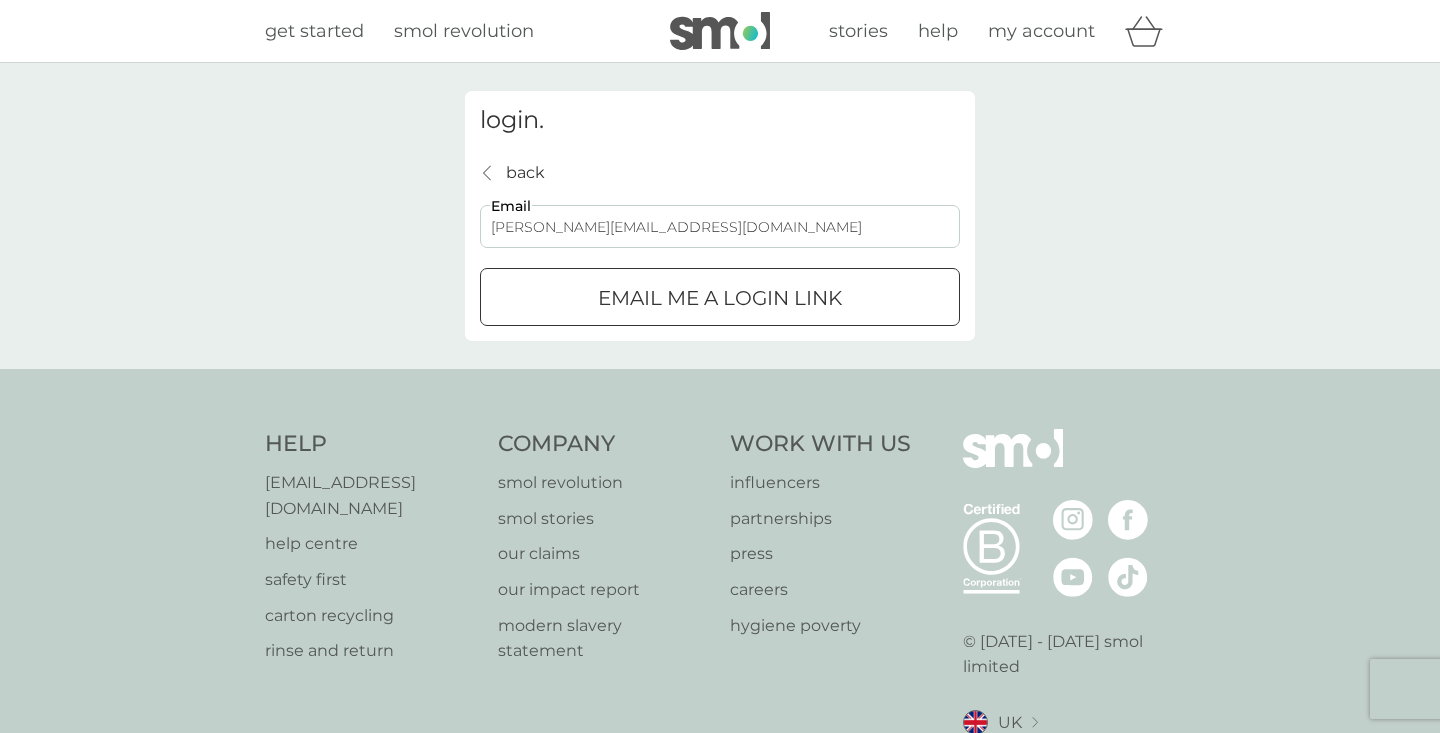 type on "[PERSON_NAME][EMAIL_ADDRESS][DOMAIN_NAME]" 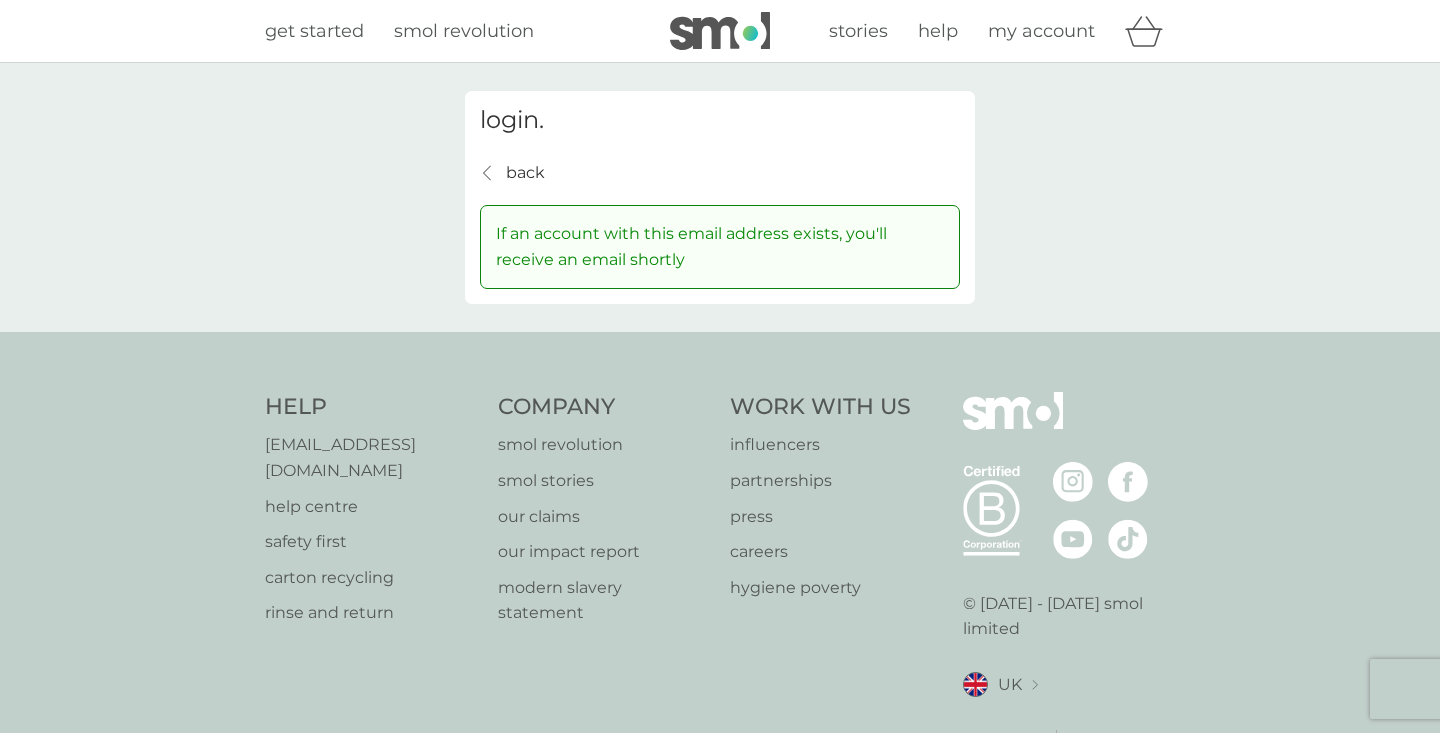 scroll, scrollTop: 0, scrollLeft: 0, axis: both 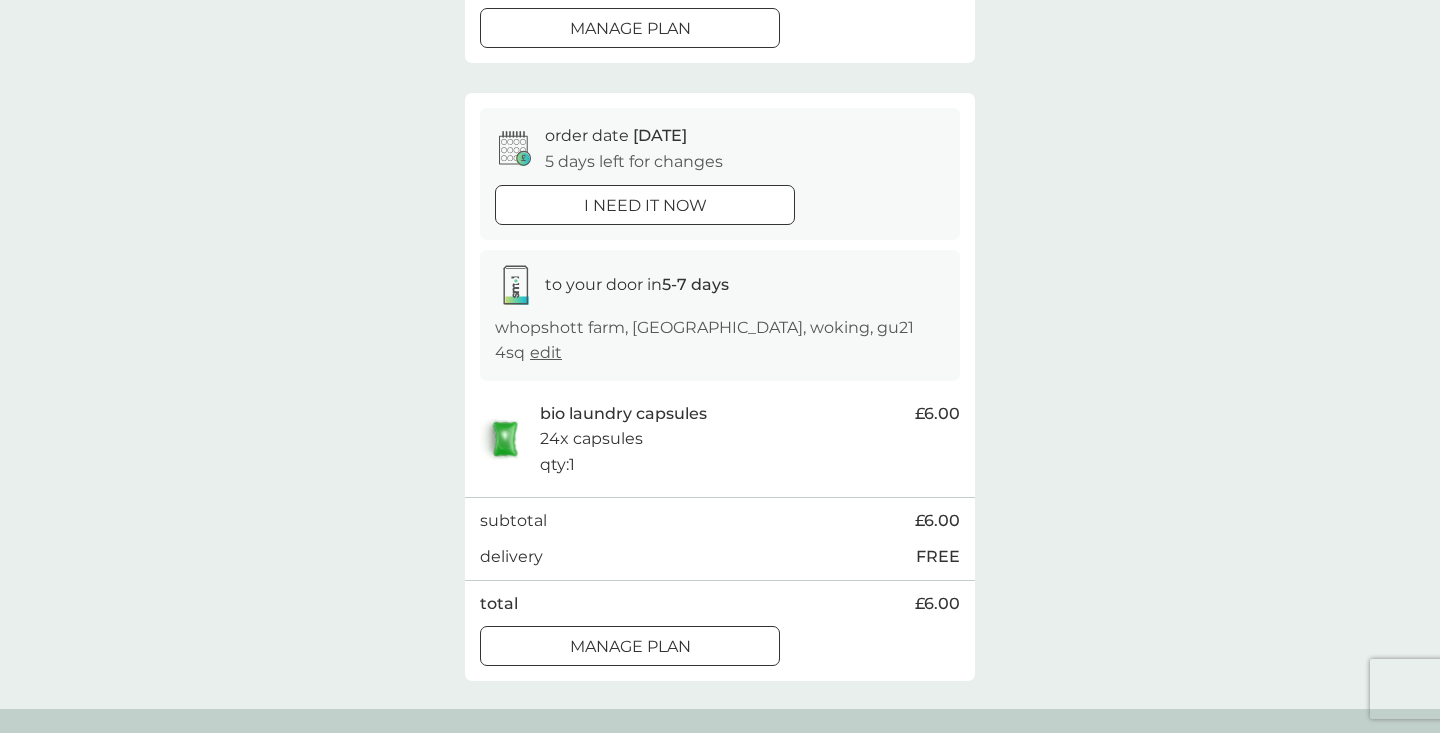 click on "i need it now" at bounding box center [645, 206] 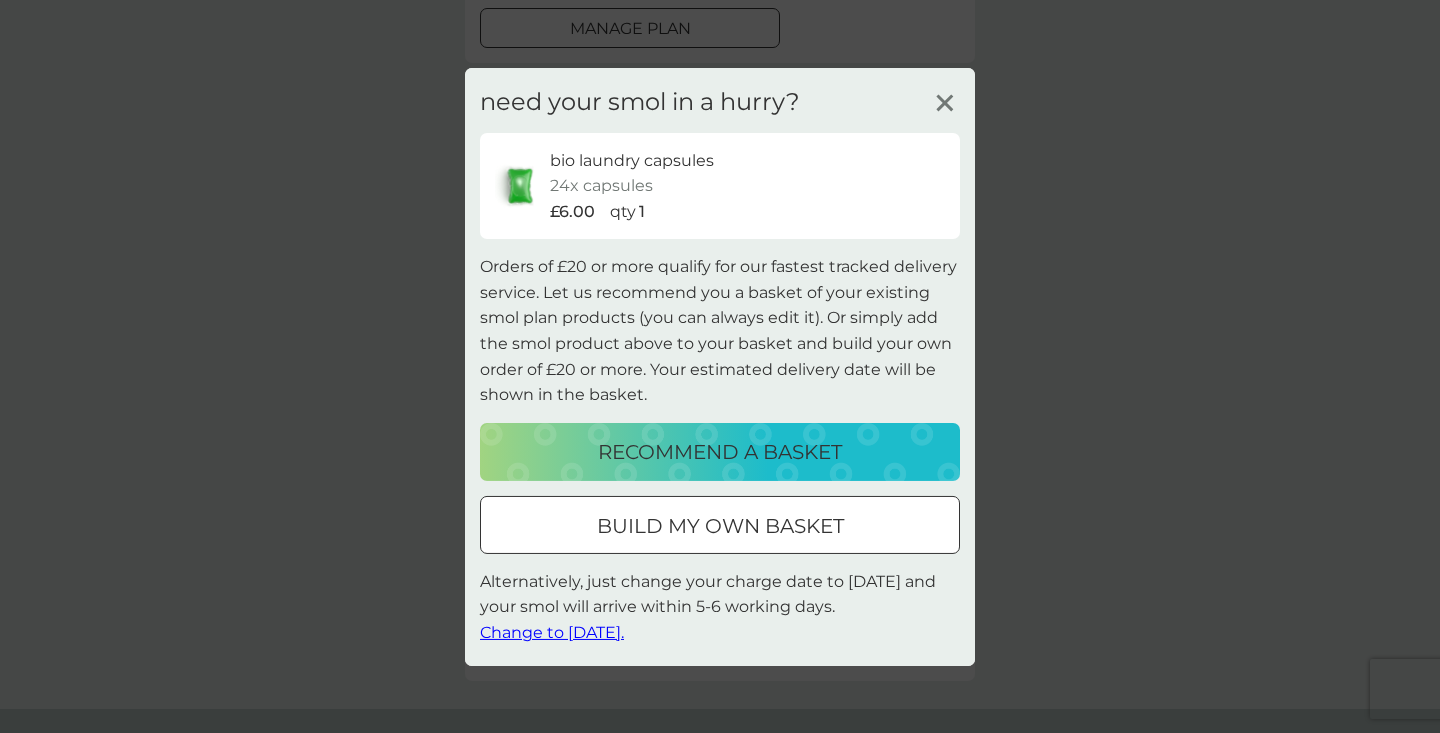 click on "recommend a basket" at bounding box center (720, 452) 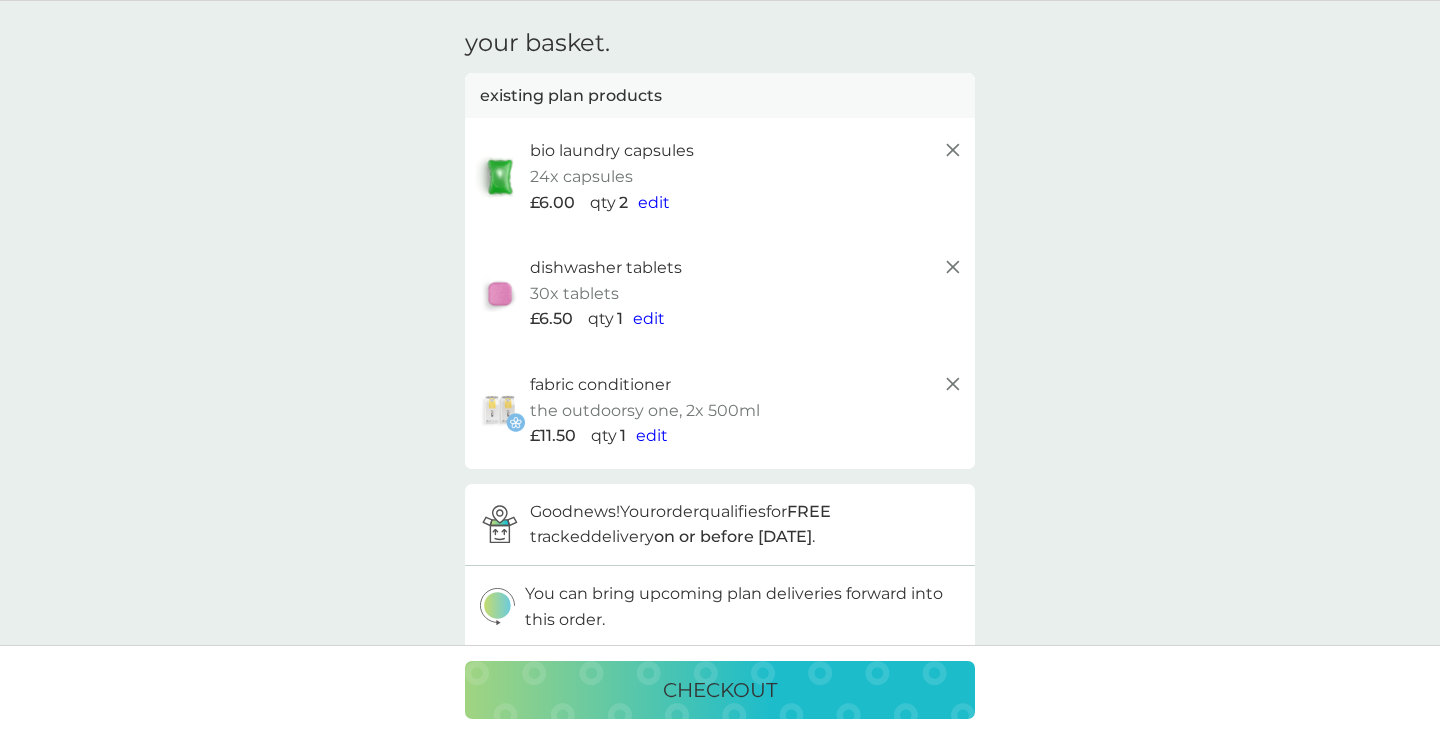 scroll, scrollTop: 105, scrollLeft: 0, axis: vertical 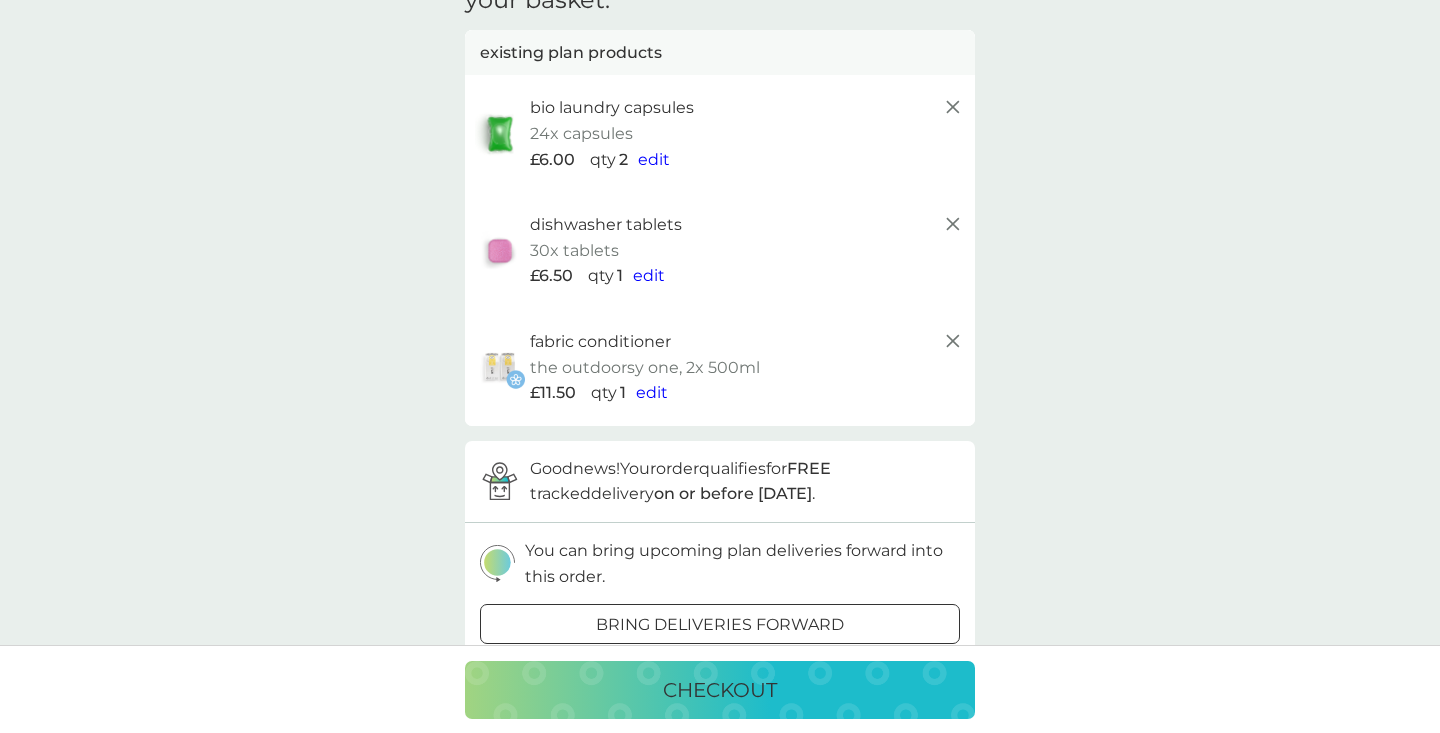 click on "bring deliveries forward" at bounding box center (720, 625) 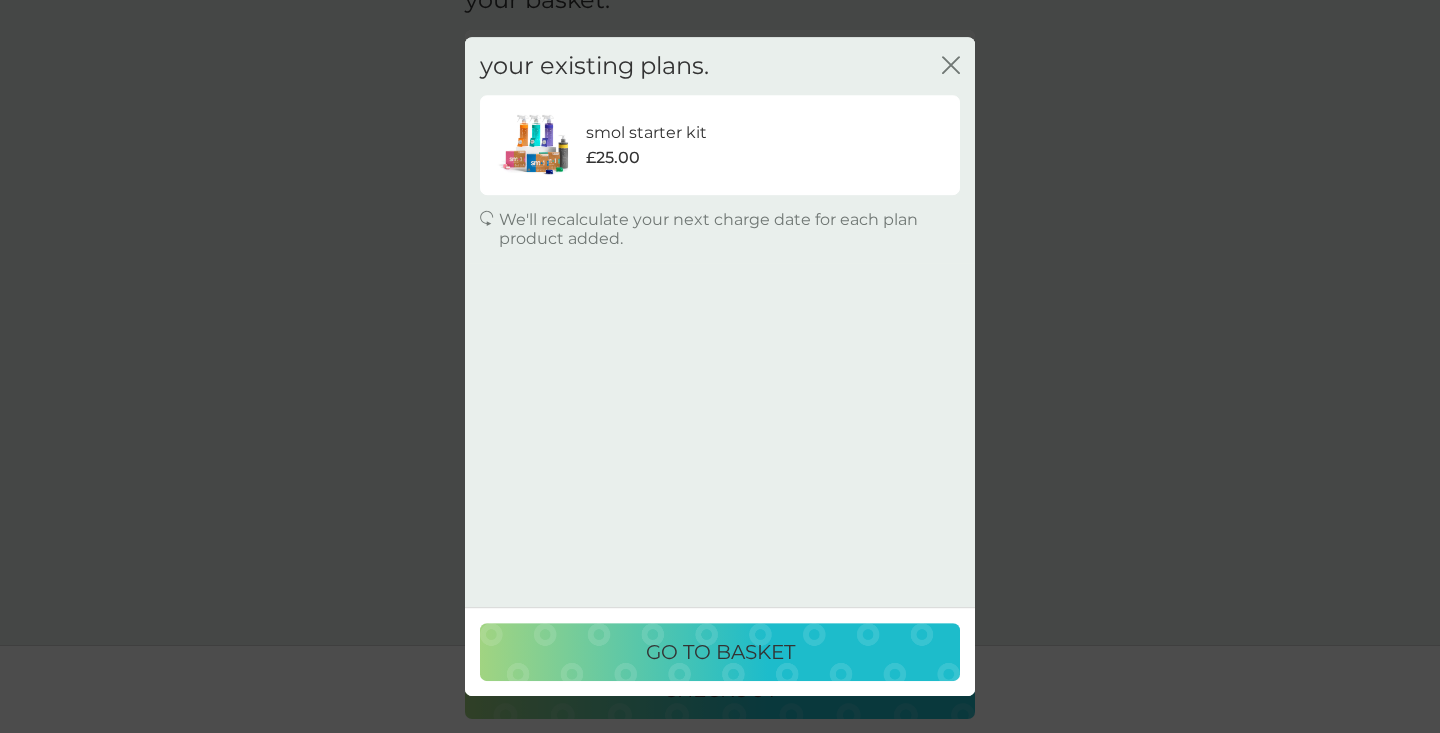 click 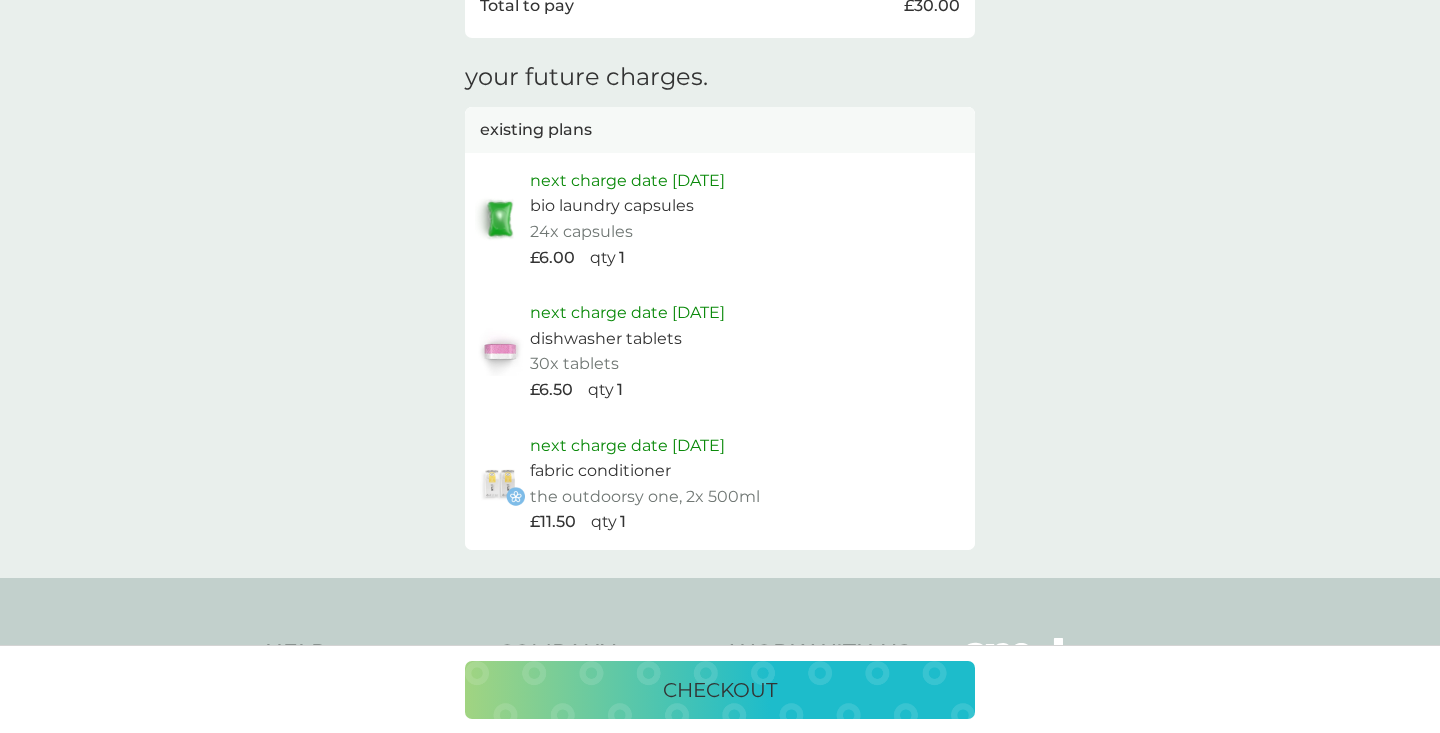 scroll, scrollTop: 1181, scrollLeft: 0, axis: vertical 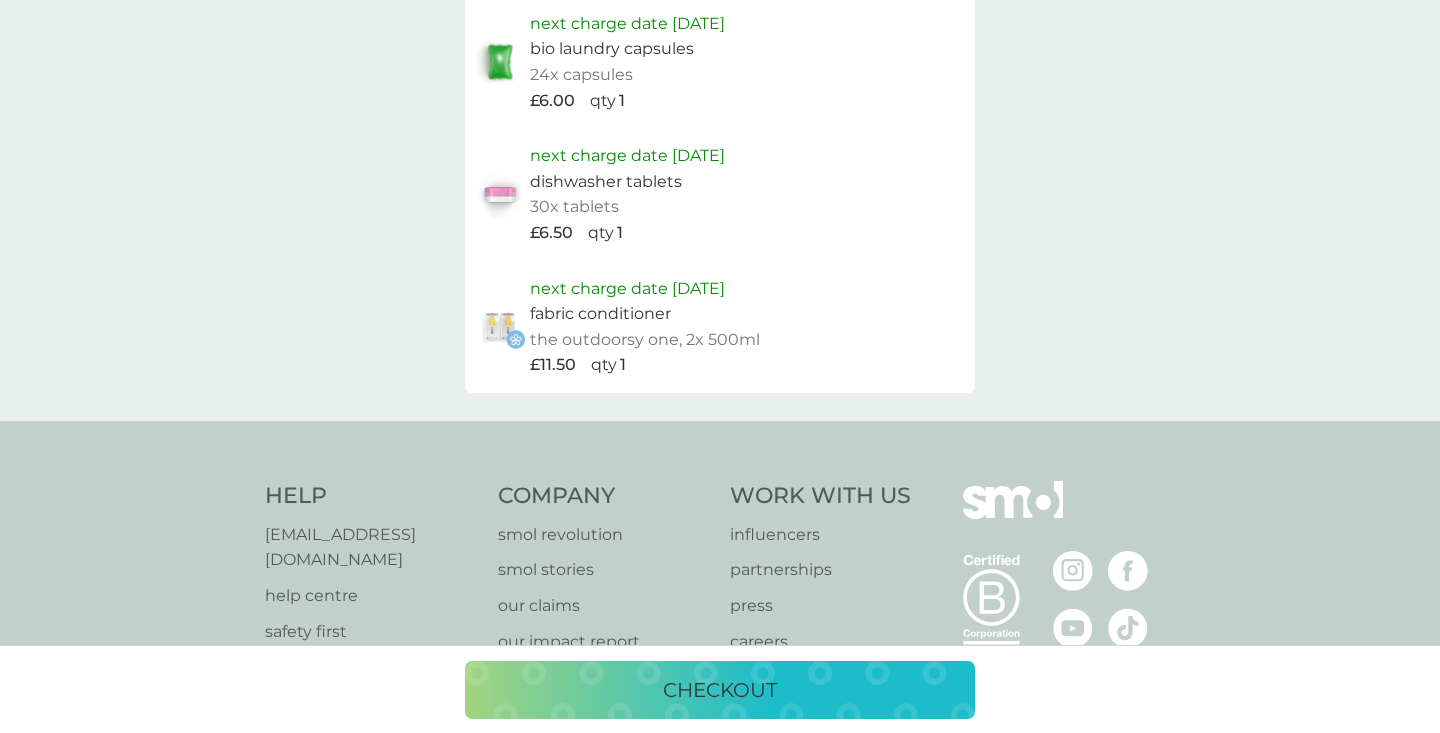 click on "checkout" at bounding box center [720, 690] 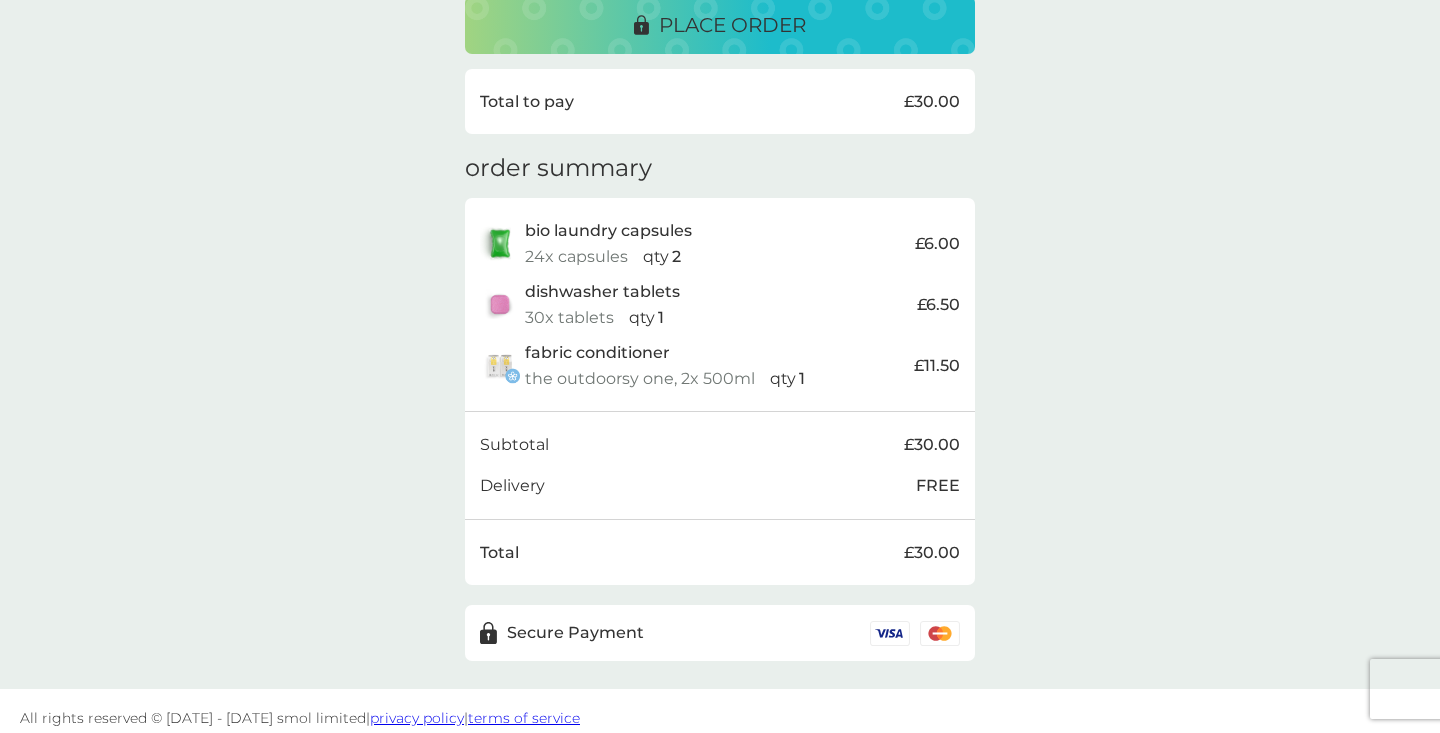 scroll, scrollTop: 563, scrollLeft: 0, axis: vertical 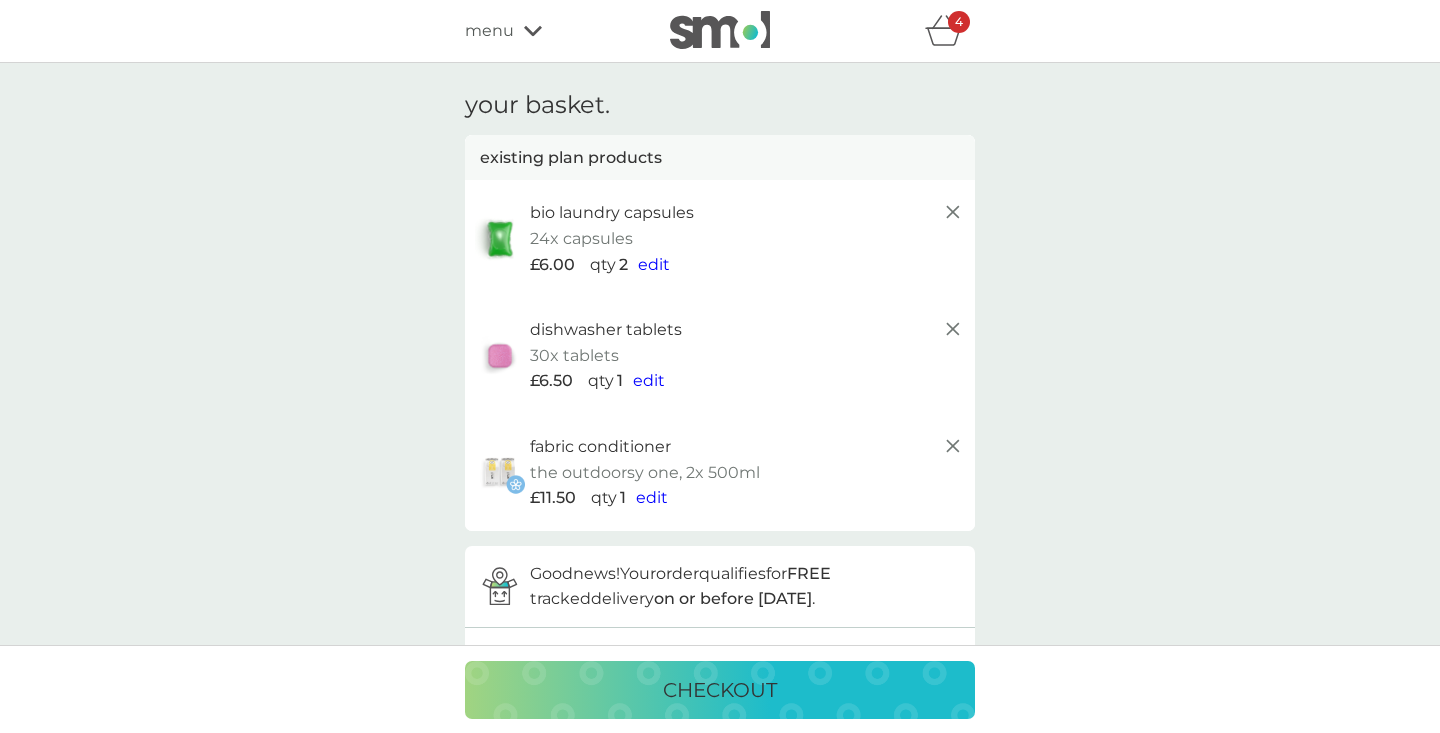 click on "menu" at bounding box center [550, 31] 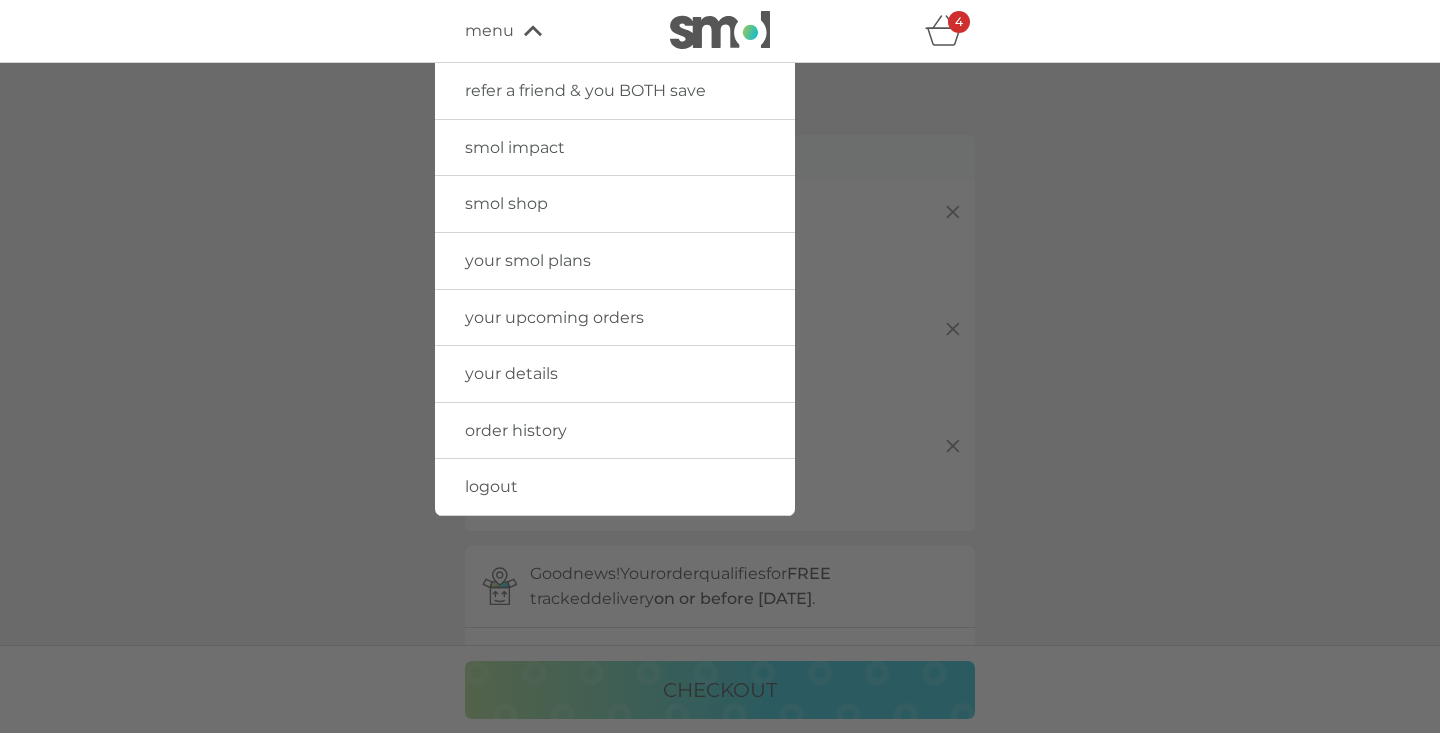 click on "your smol plans" at bounding box center [528, 260] 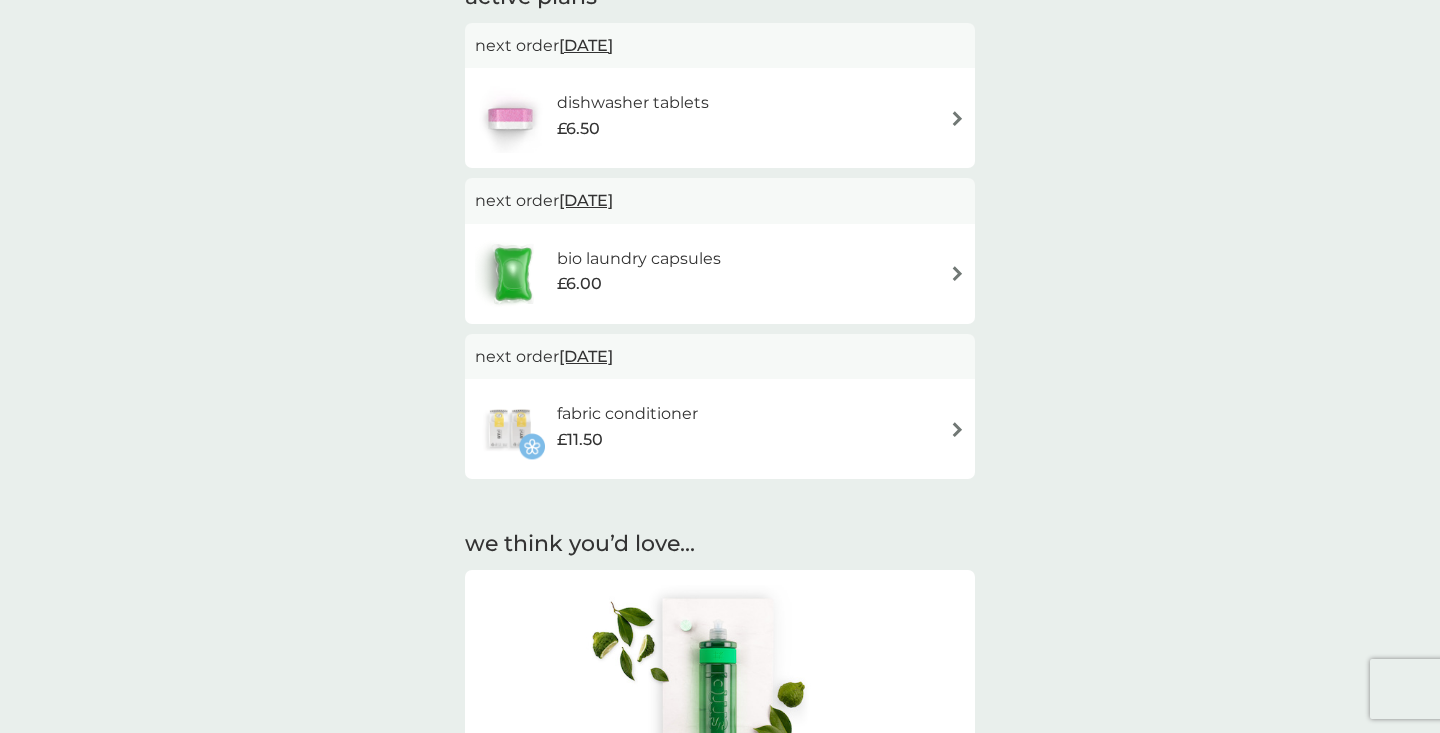 scroll, scrollTop: 182, scrollLeft: 0, axis: vertical 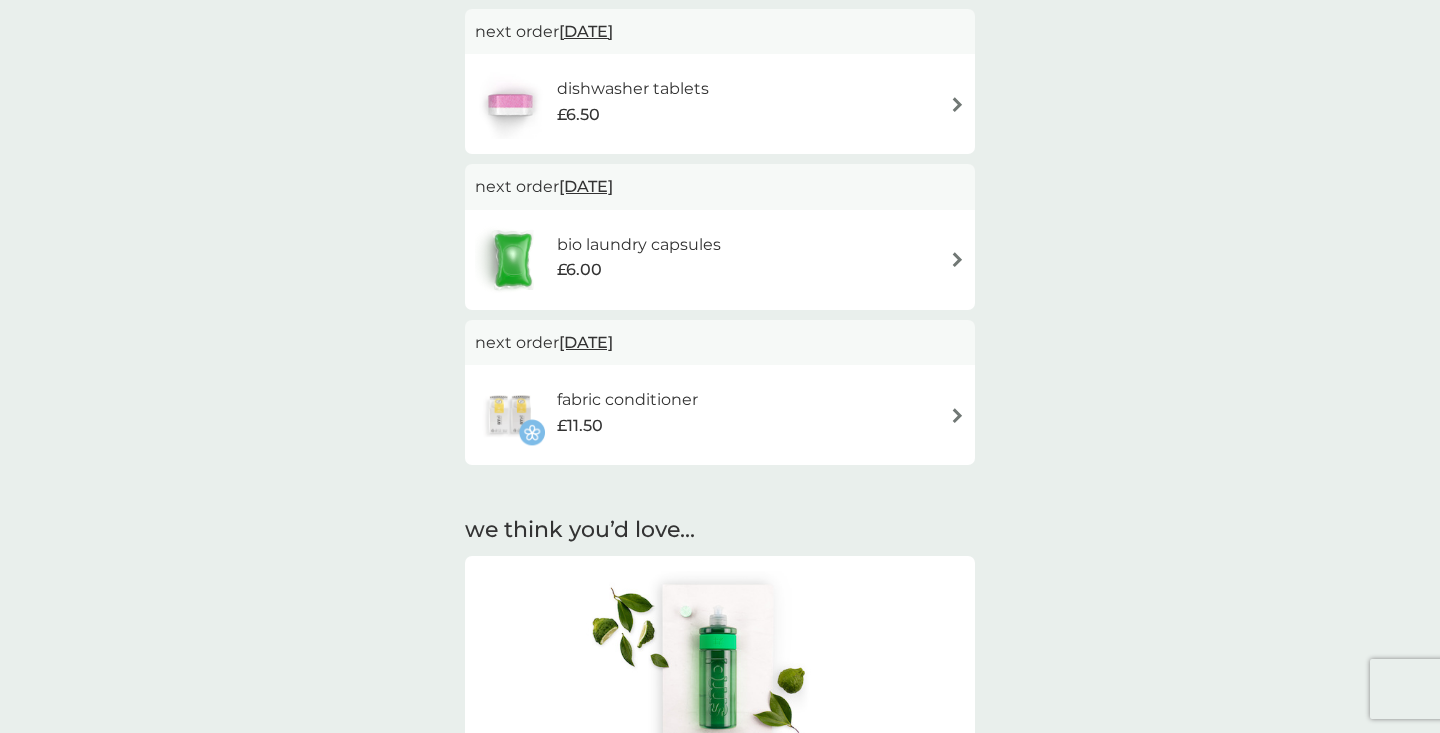click at bounding box center [957, 259] 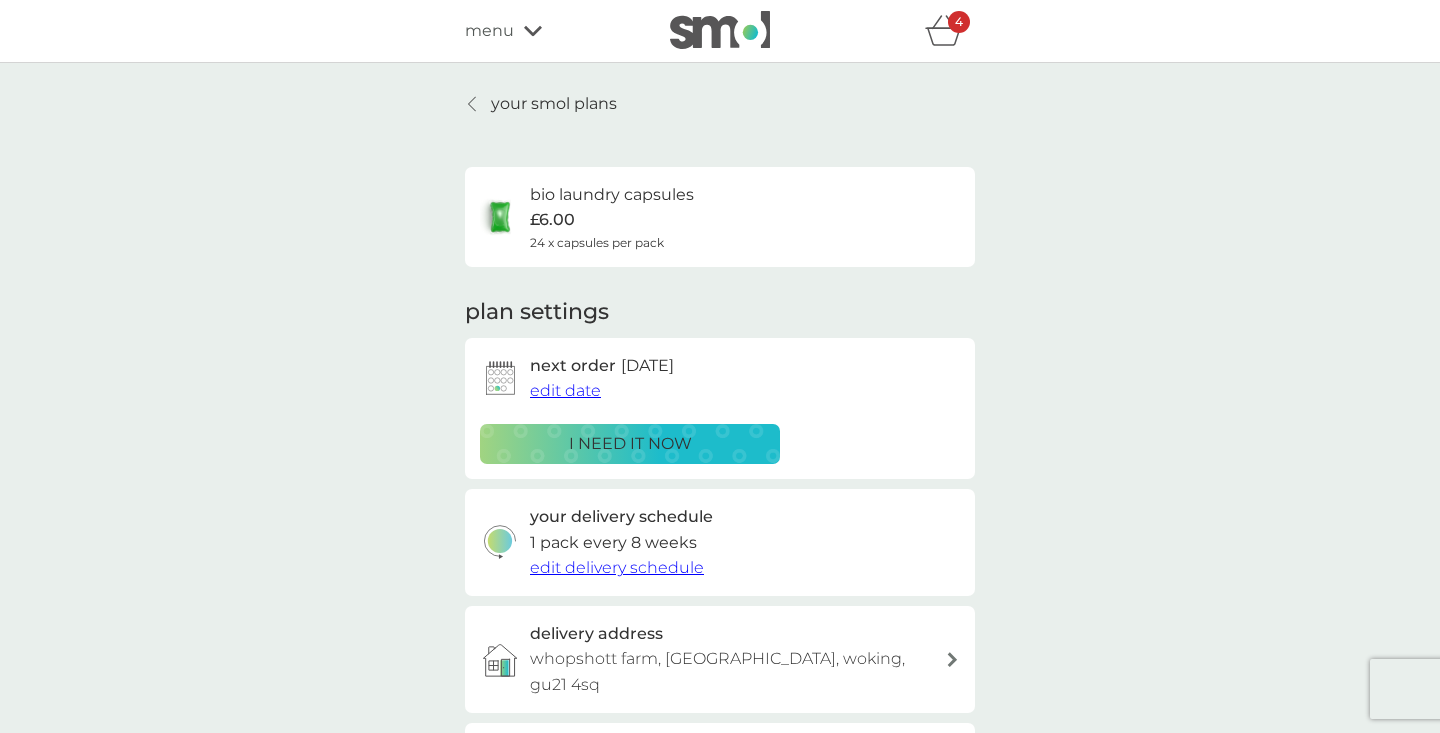 scroll, scrollTop: 25, scrollLeft: 0, axis: vertical 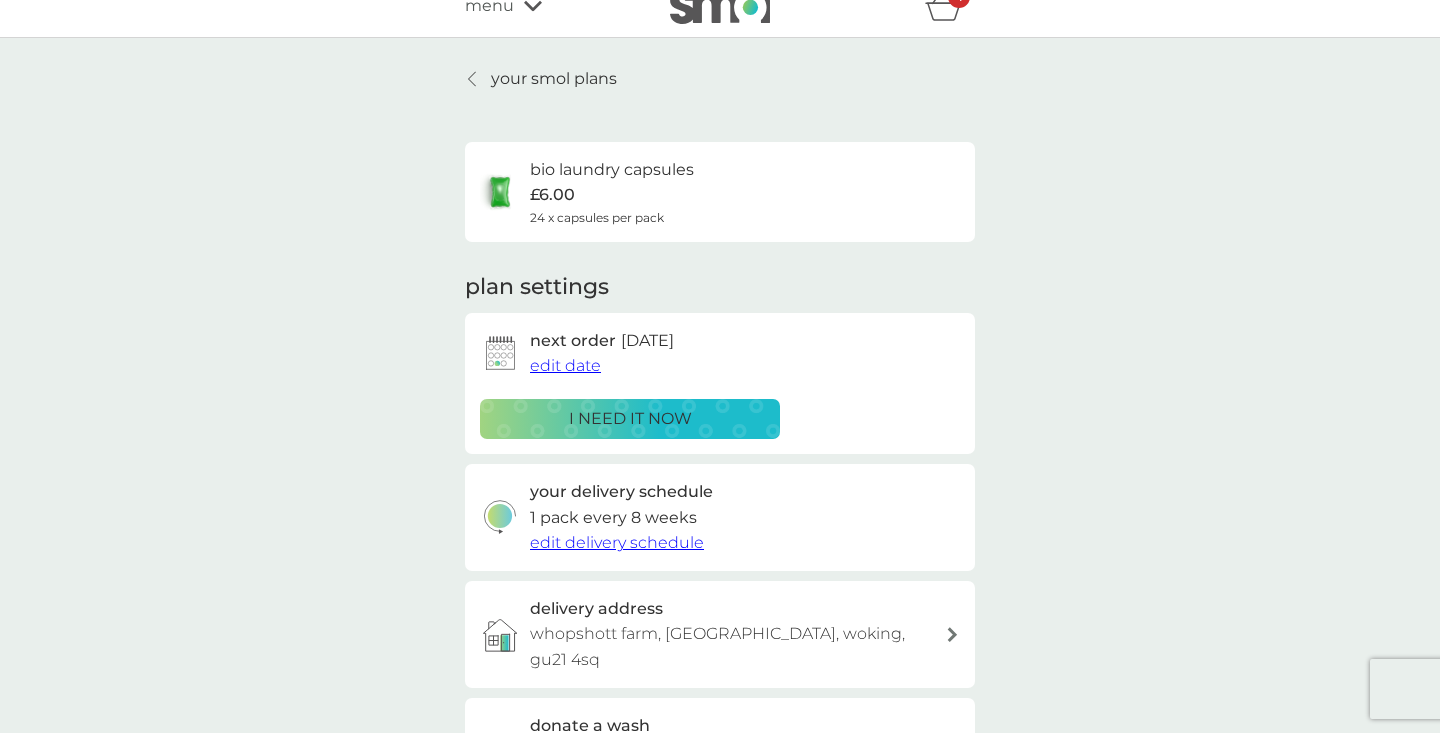 click on "i need it now" at bounding box center (630, 419) 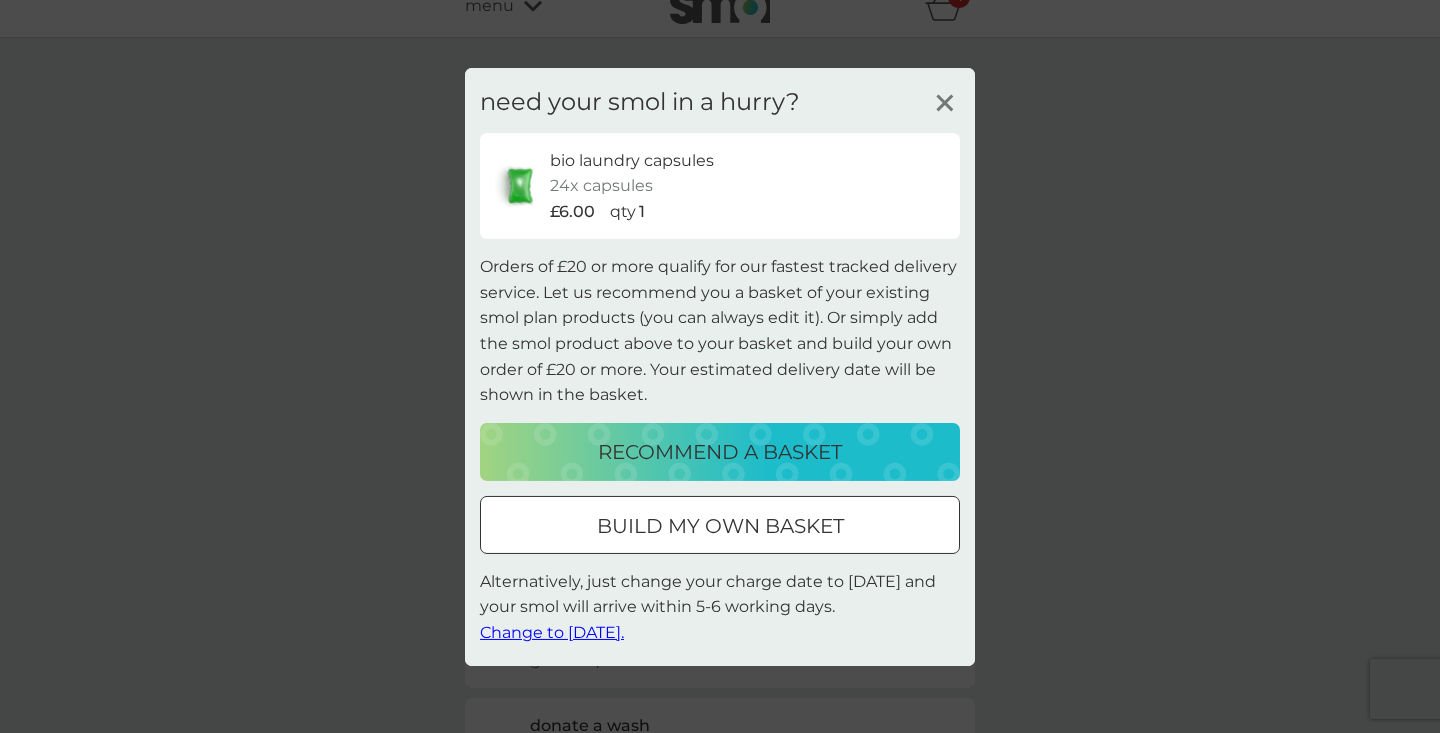 click on "Change to [DATE]." at bounding box center [552, 632] 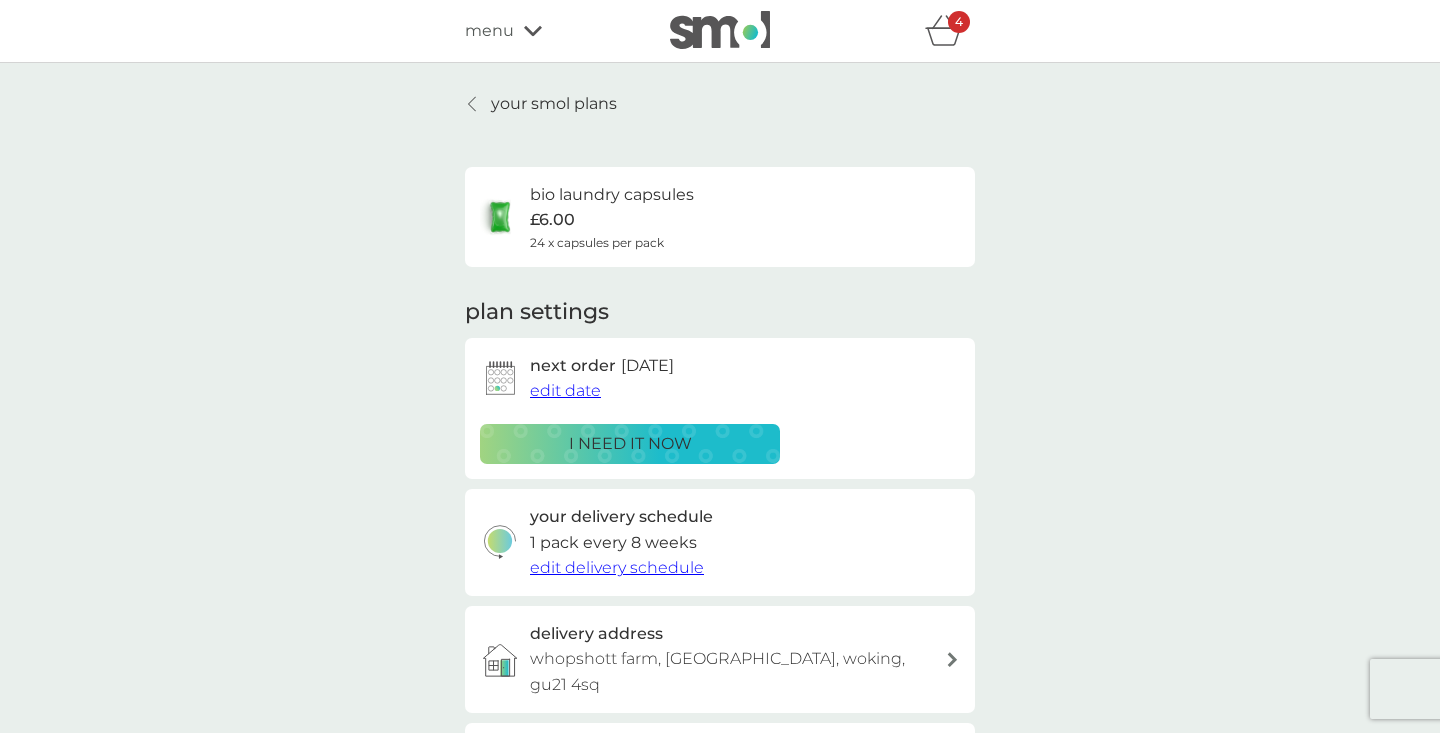 scroll, scrollTop: 0, scrollLeft: 0, axis: both 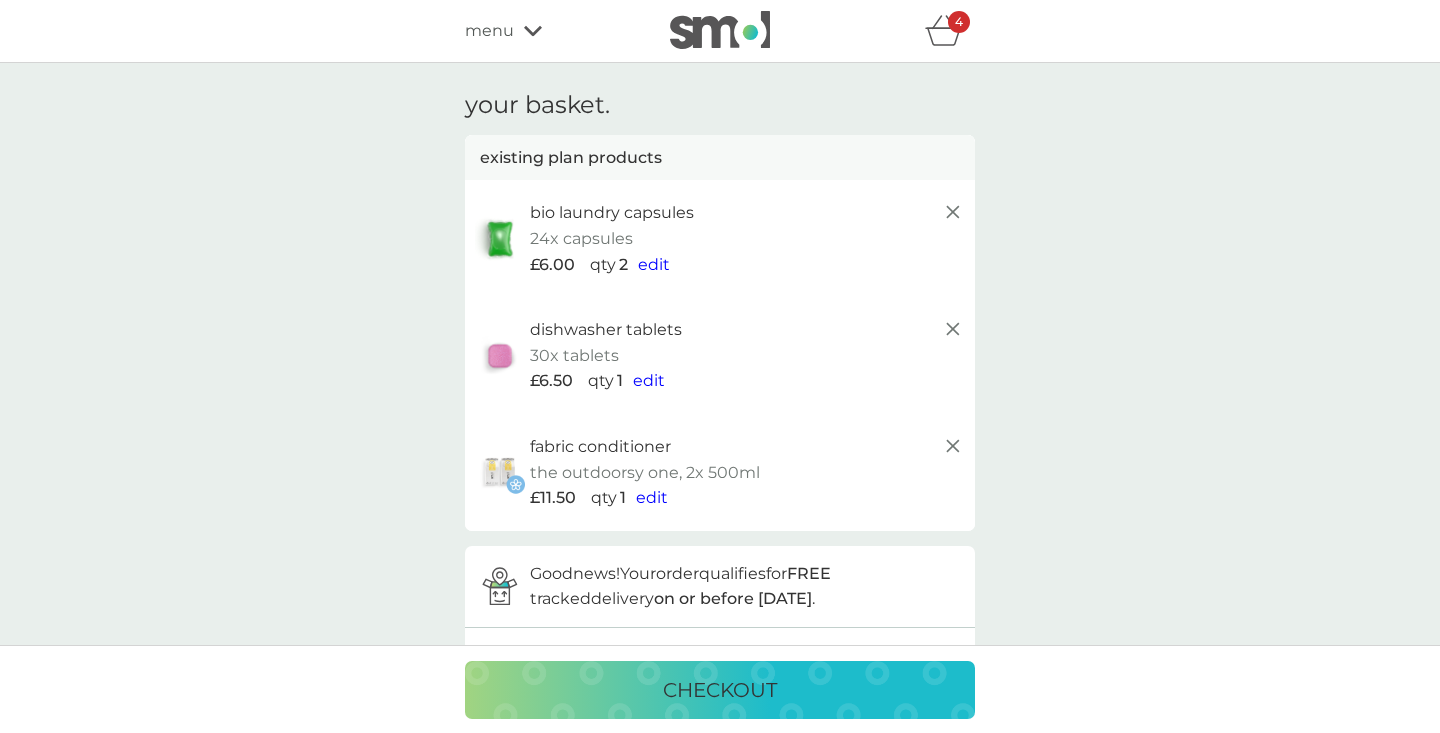 click on "menu" at bounding box center (489, 31) 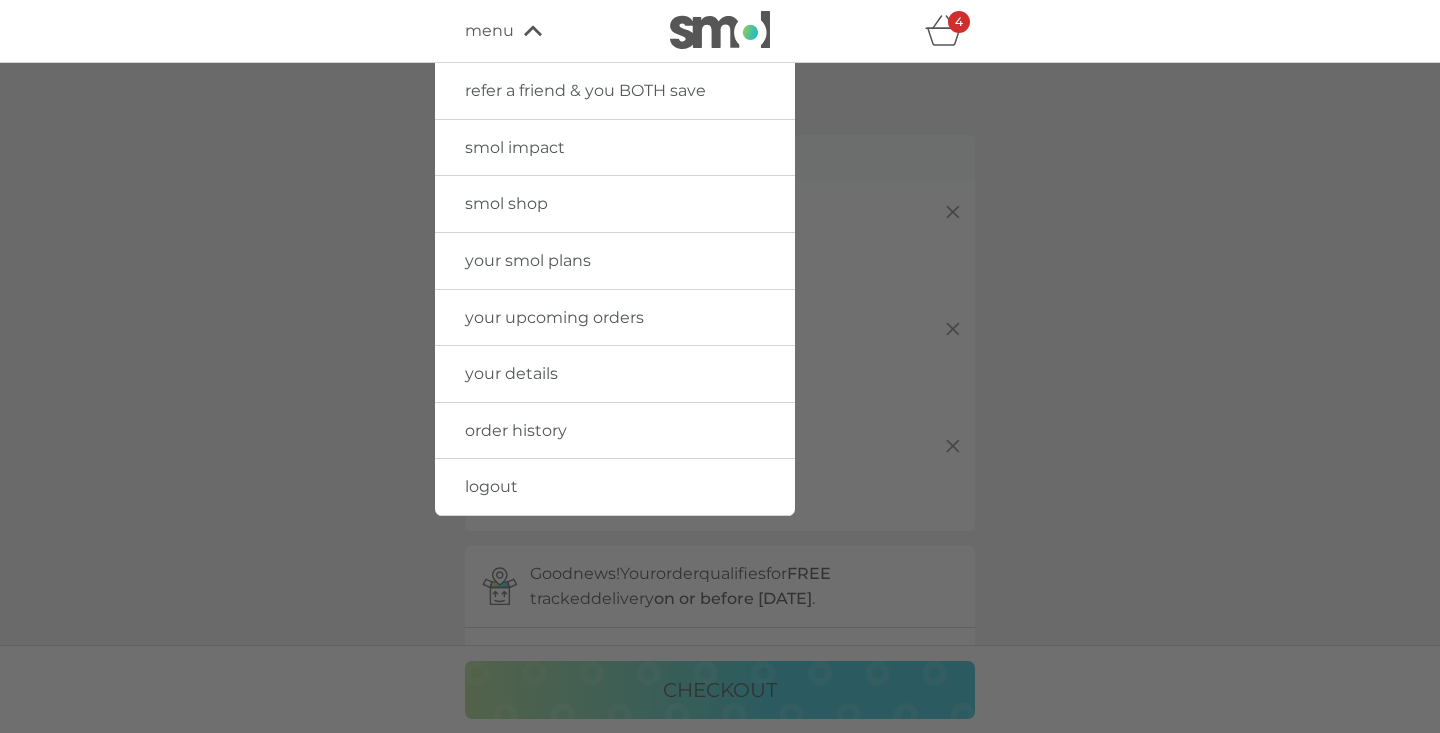 click 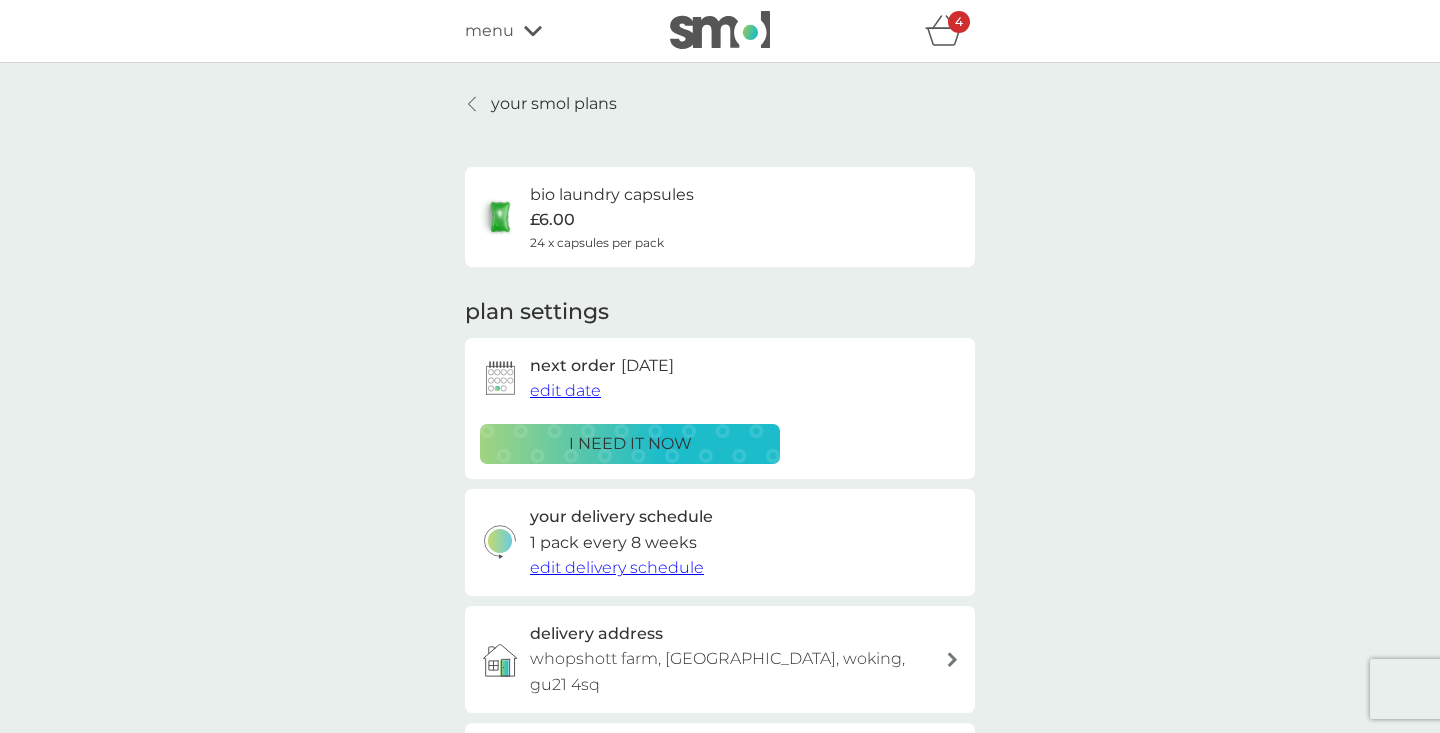 scroll, scrollTop: 0, scrollLeft: 0, axis: both 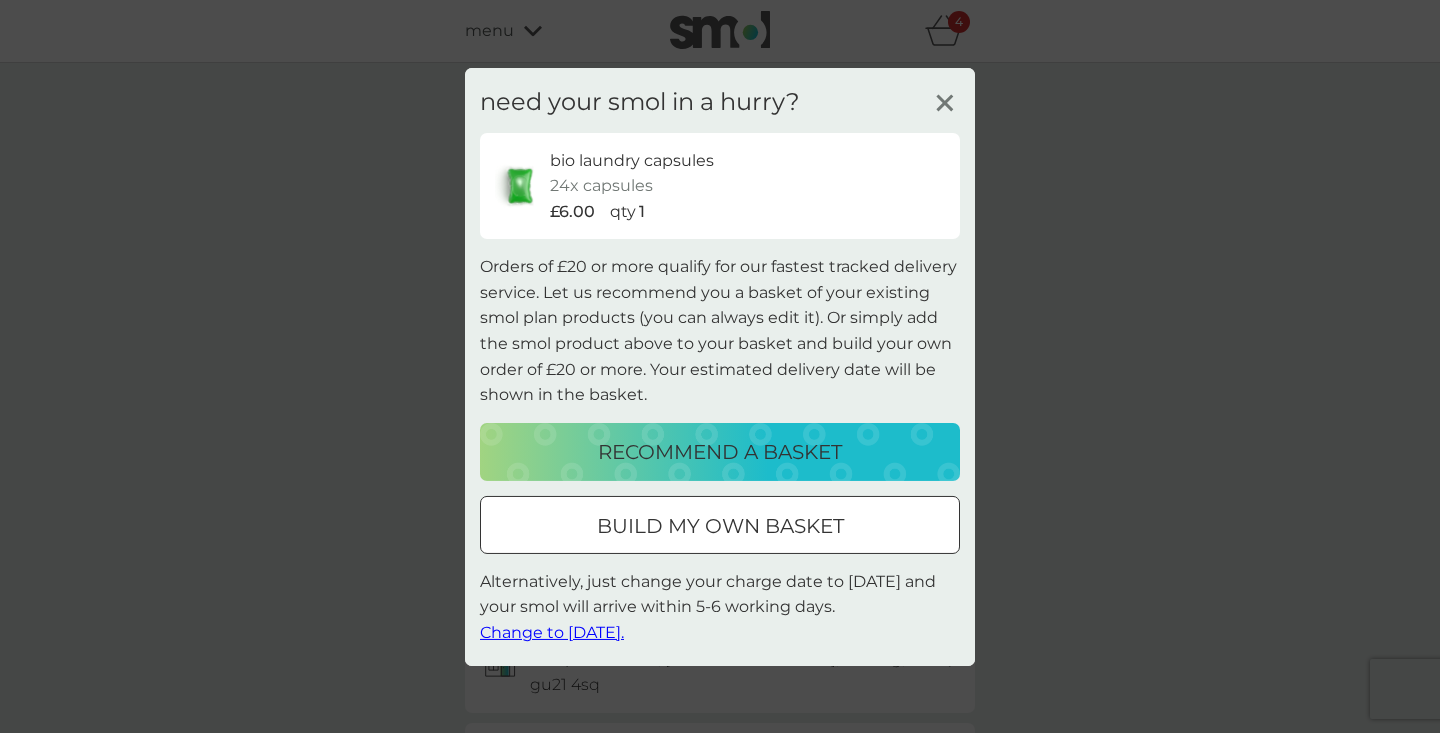 click on "Change to [DATE]." at bounding box center (552, 632) 